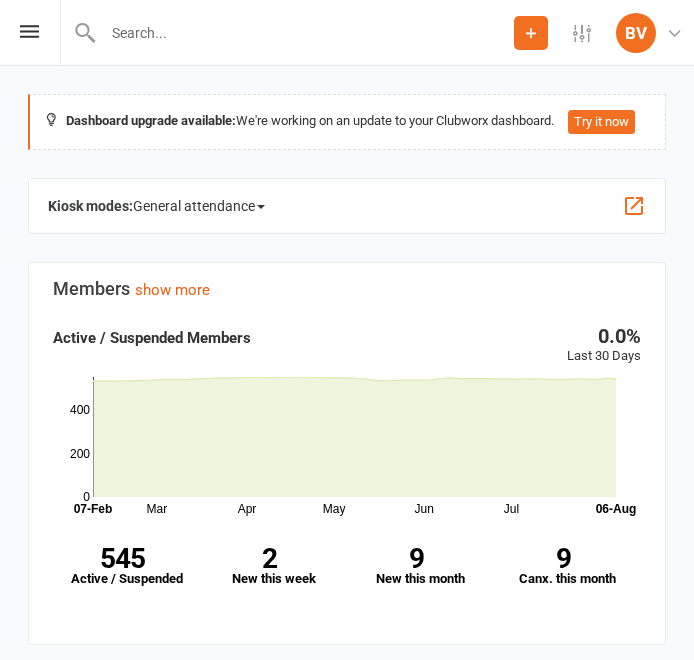 scroll, scrollTop: 0, scrollLeft: 0, axis: both 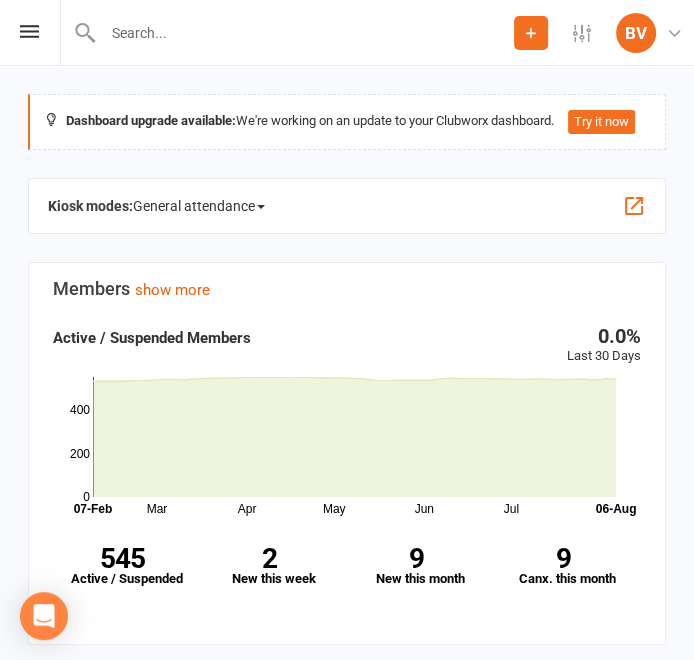click 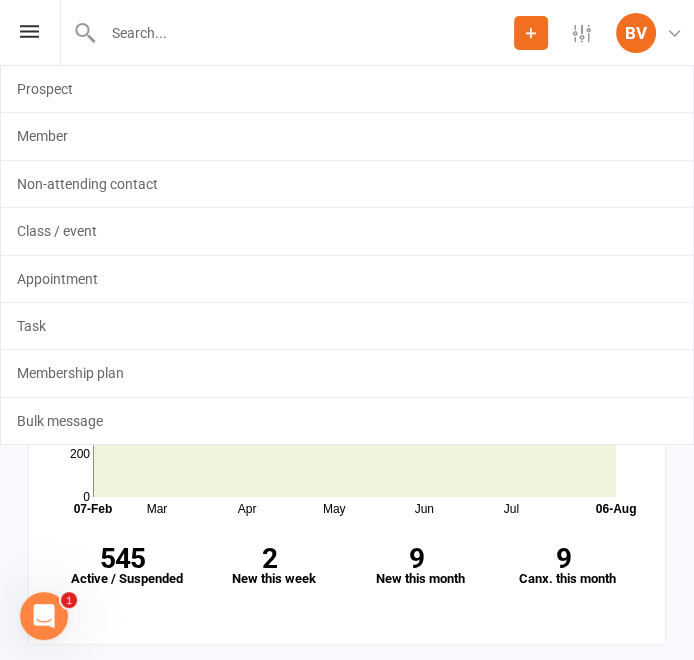 scroll, scrollTop: 0, scrollLeft: 0, axis: both 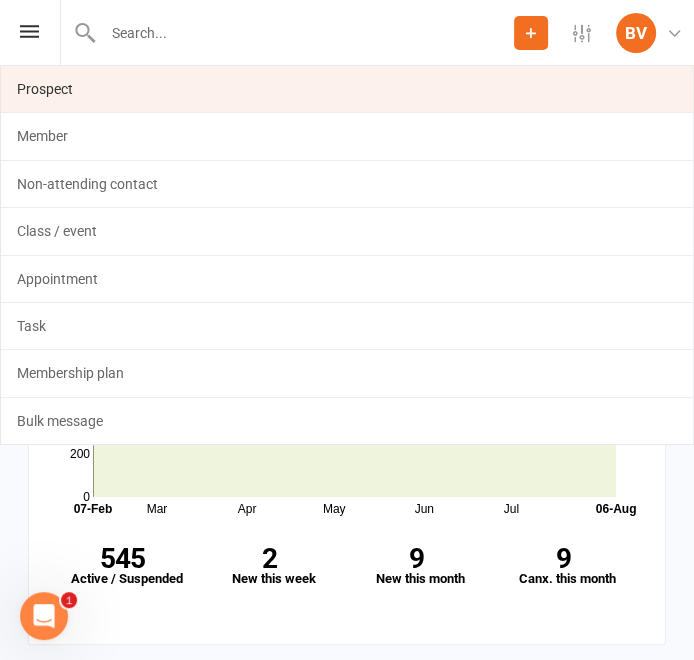 click on "Prospect" 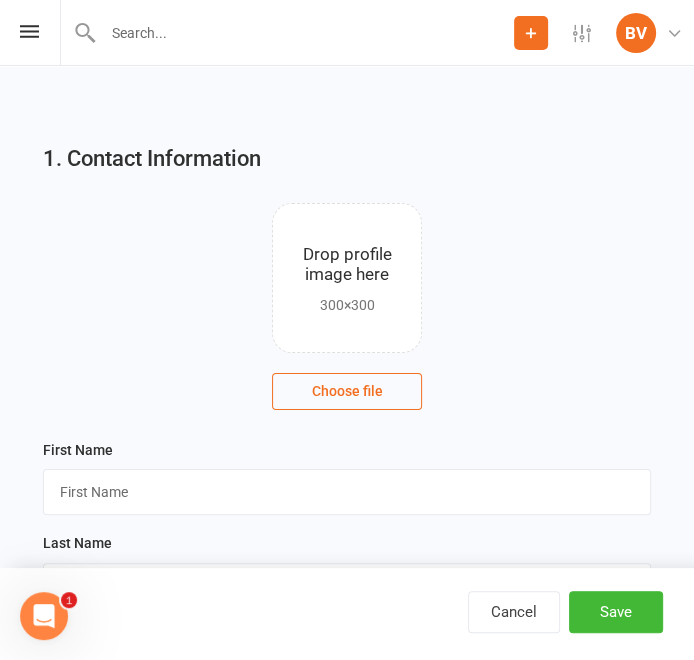 scroll, scrollTop: 272, scrollLeft: 0, axis: vertical 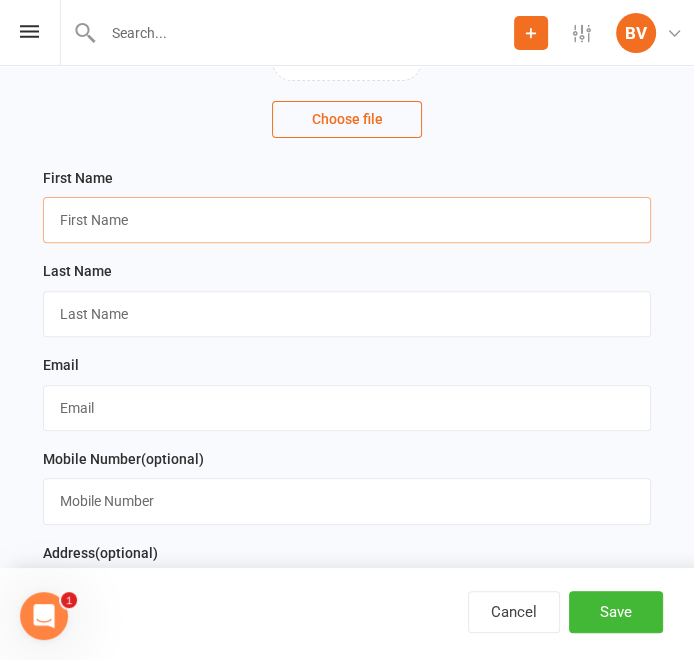 paste on "[FIRST] [LAST]" 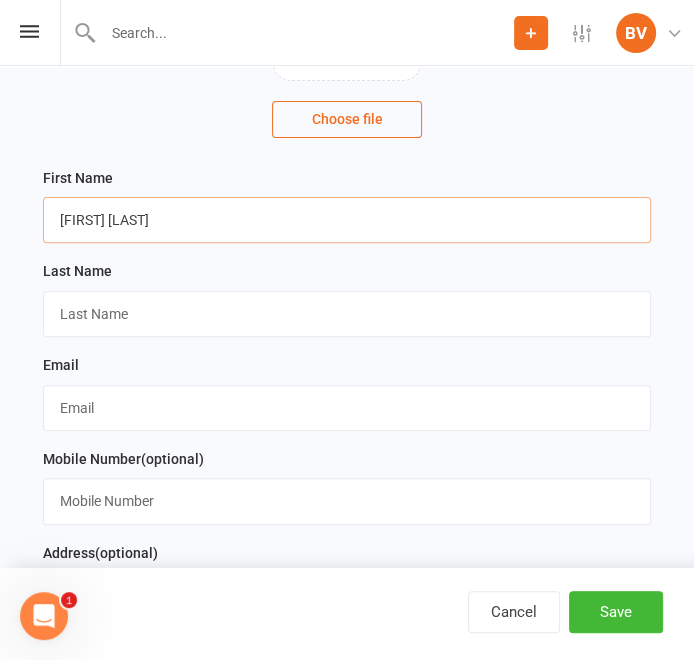 click on "[FIRST] [LAST]" at bounding box center (347, 220) 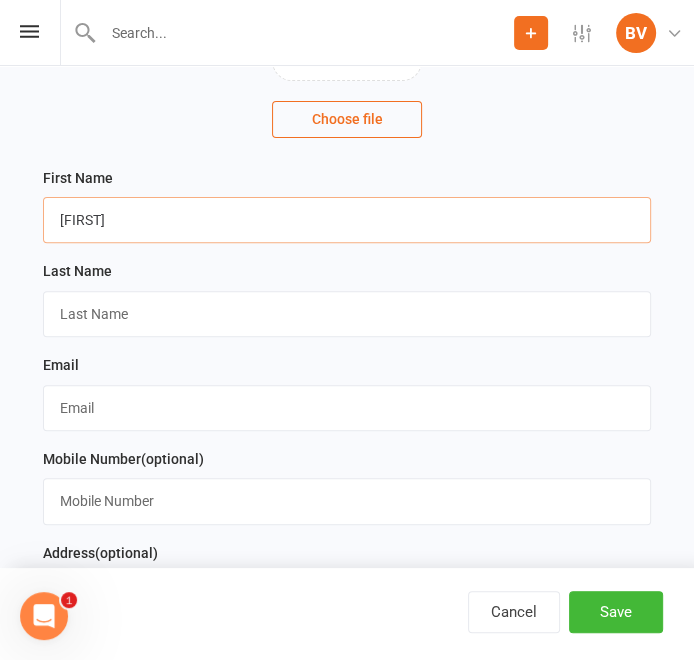 type on "[FIRST]" 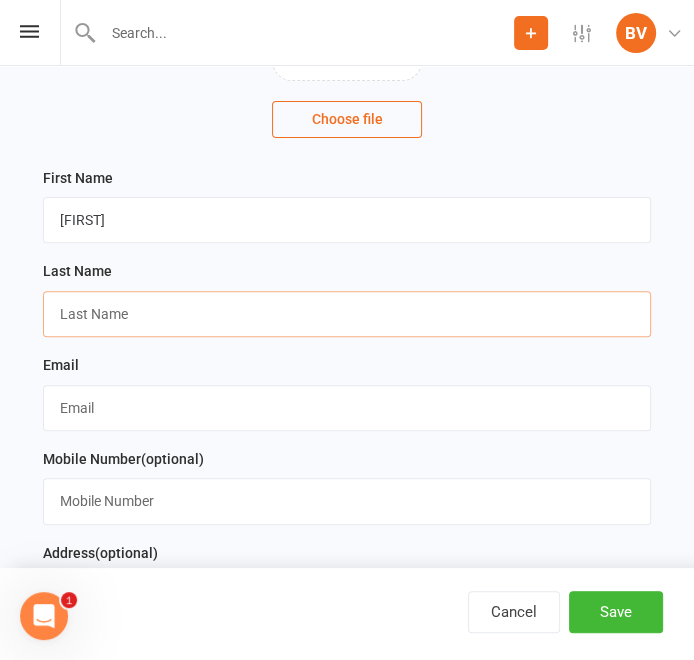 paste on "[LAST]" 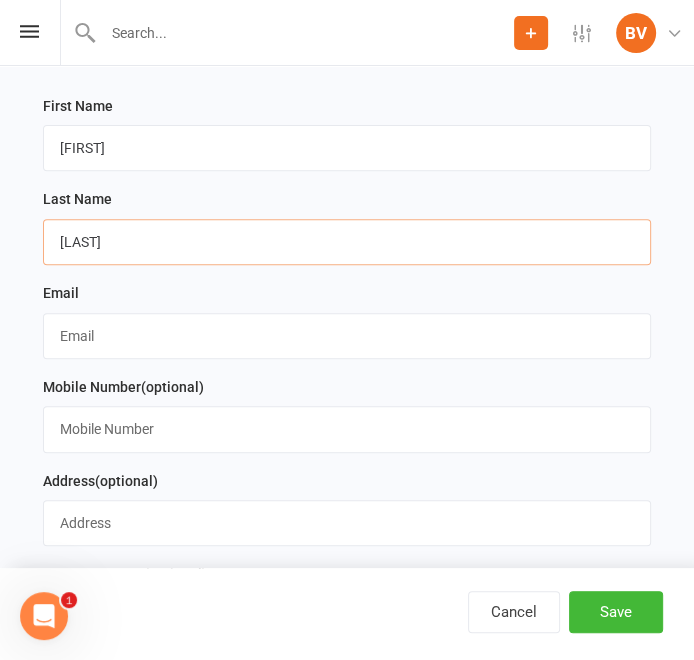 scroll, scrollTop: 363, scrollLeft: 0, axis: vertical 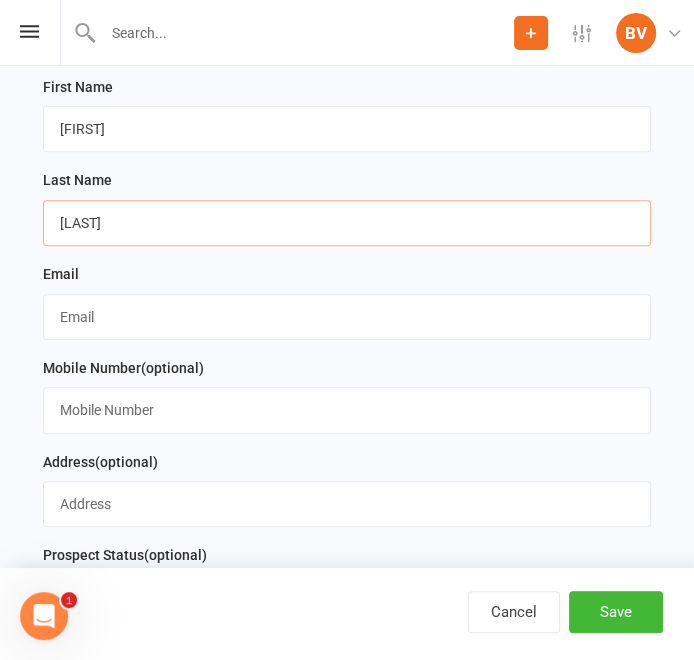 type on "[LAST]" 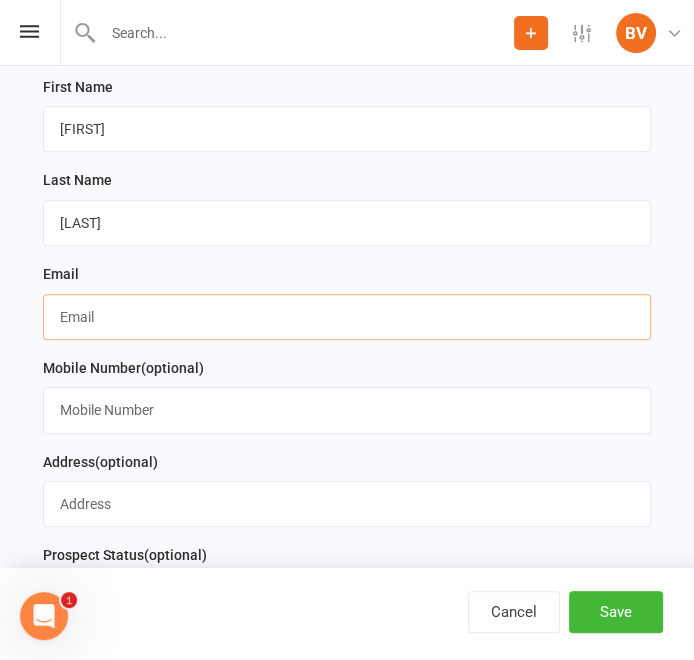 paste on "[EMAIL]" 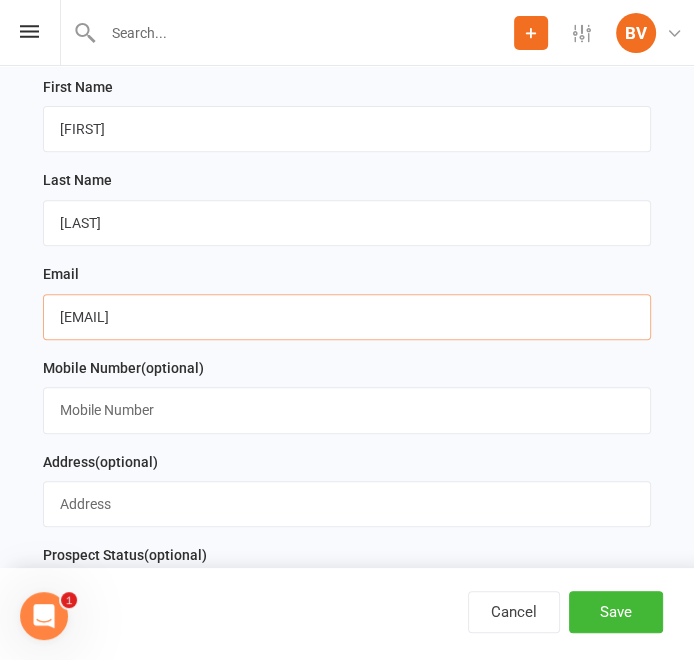 scroll, scrollTop: 454, scrollLeft: 0, axis: vertical 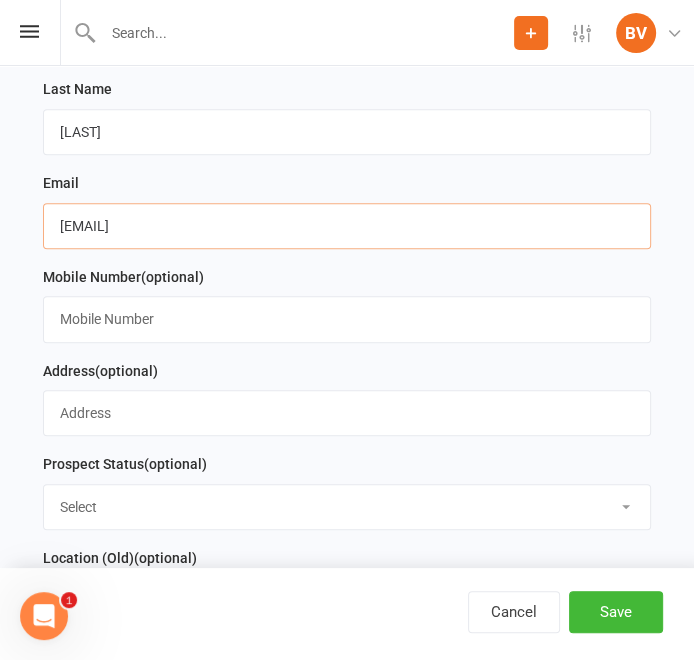 type on "[EMAIL]" 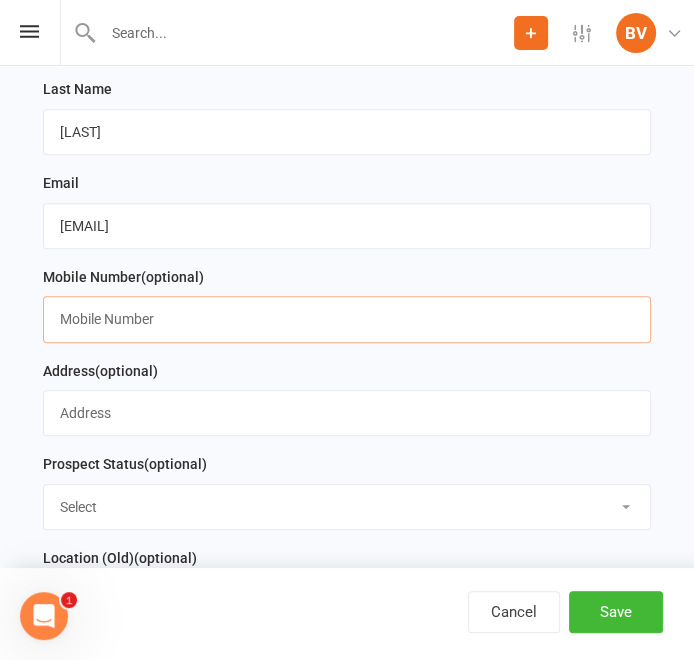 paste on "[PHONE]" 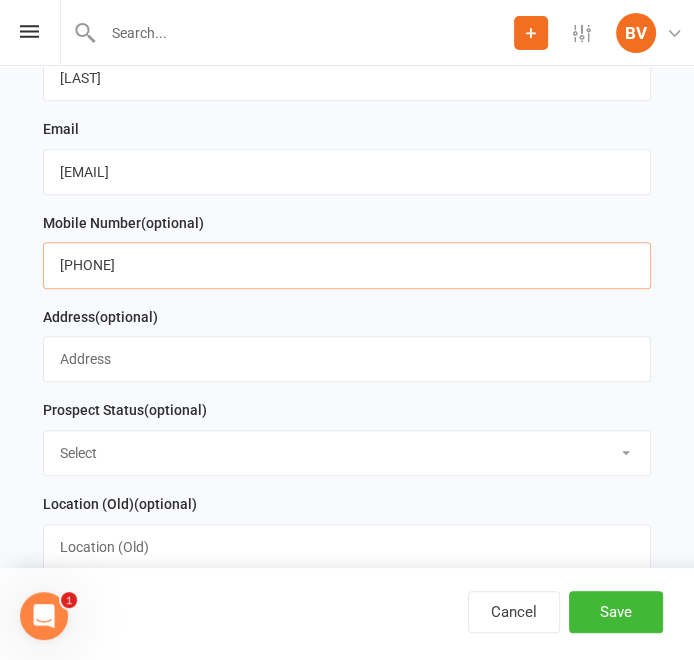 scroll, scrollTop: 545, scrollLeft: 0, axis: vertical 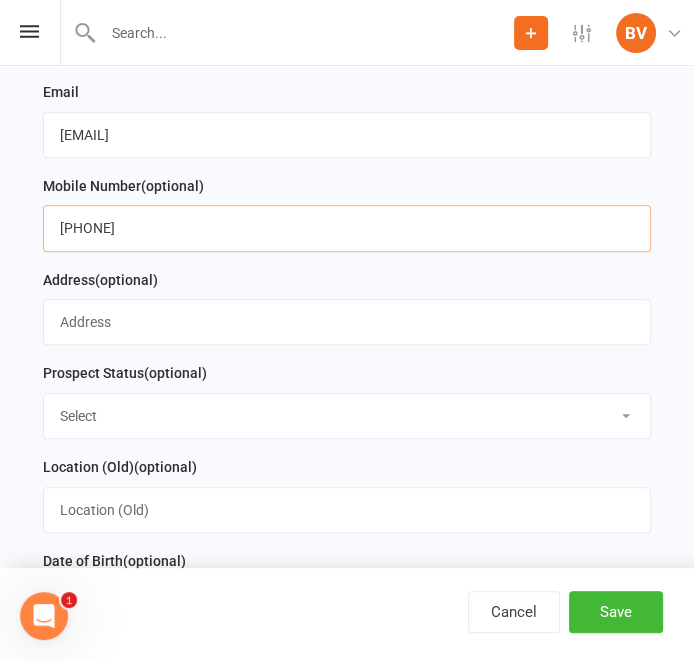 type on "[PHONE]" 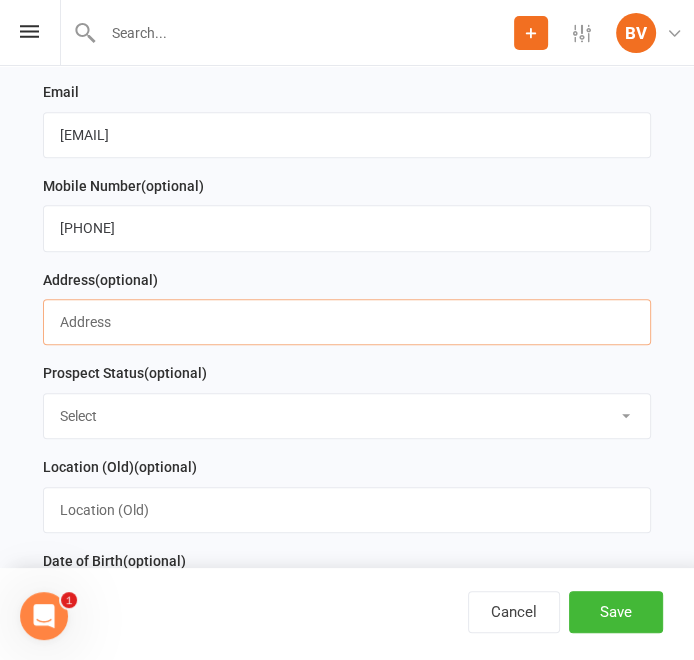 paste on "[NUMBER] [STREET]" 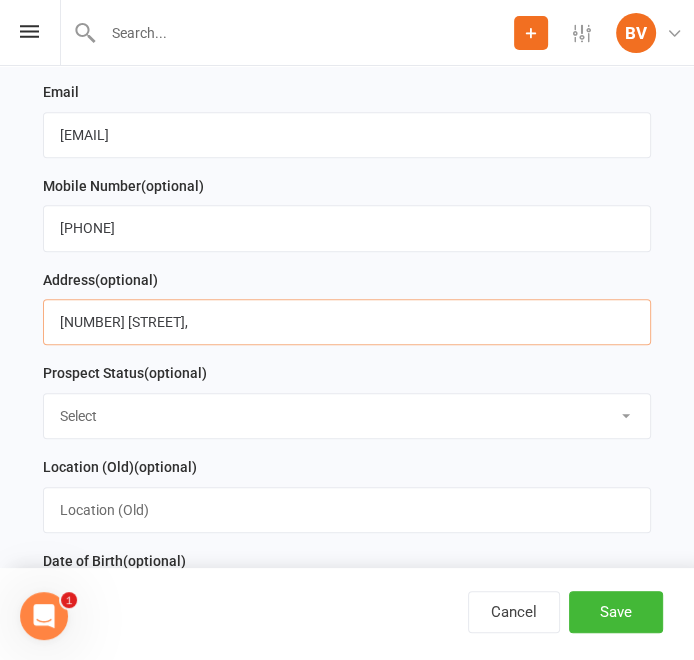 paste on "[CITY]" 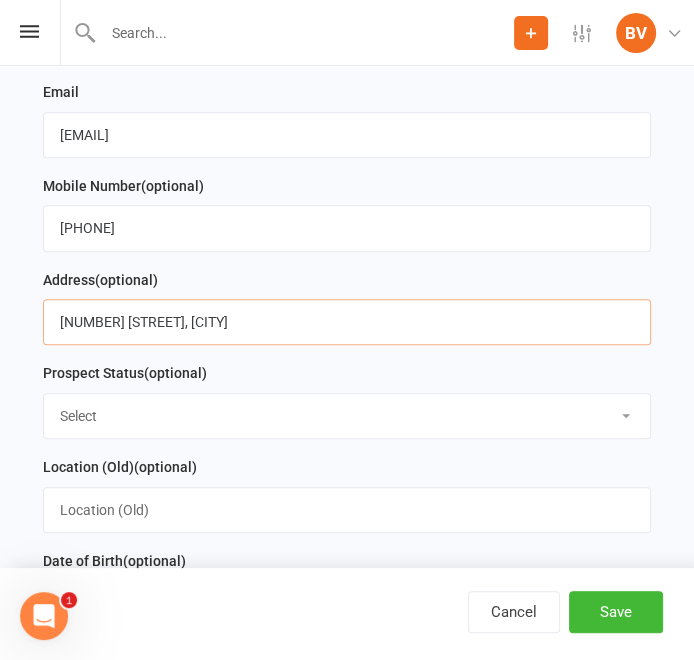 paste on "Wa" 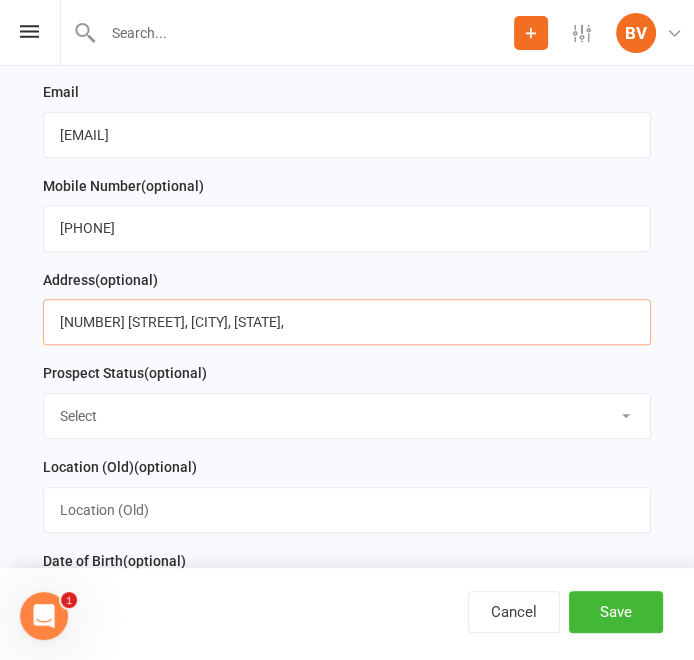 paste on "6168" 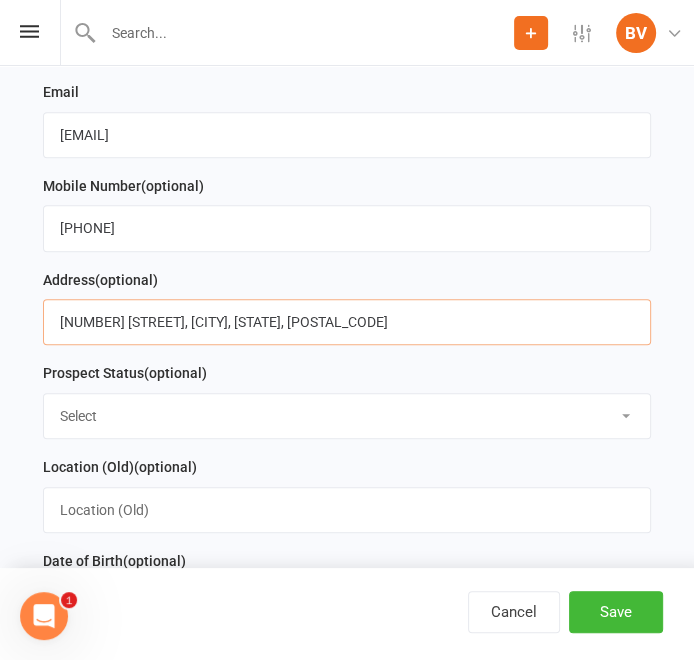 scroll, scrollTop: 818, scrollLeft: 0, axis: vertical 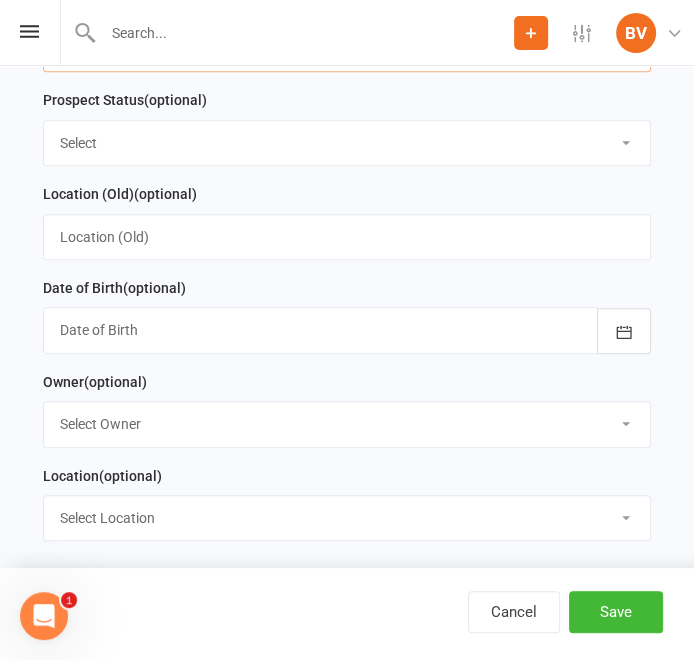 type on "[NUMBER] [STREET], [CITY], [STATE], [POSTAL_CODE]" 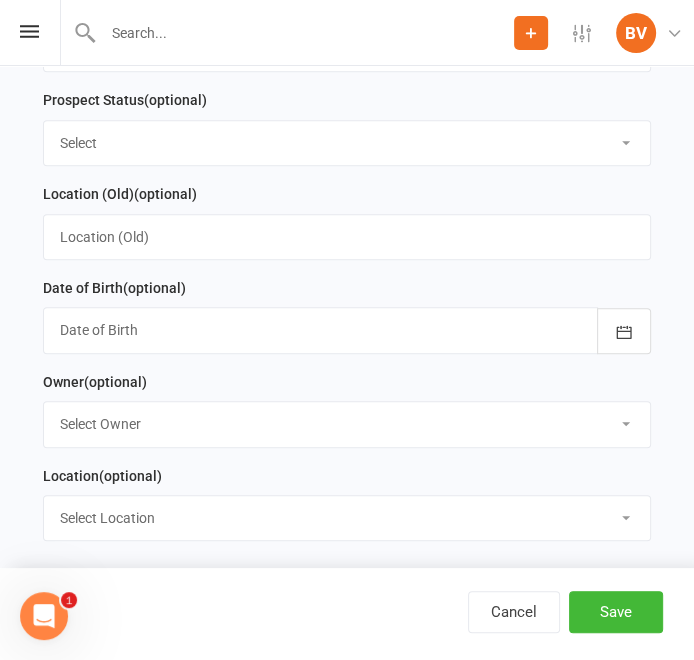 click at bounding box center [347, 330] 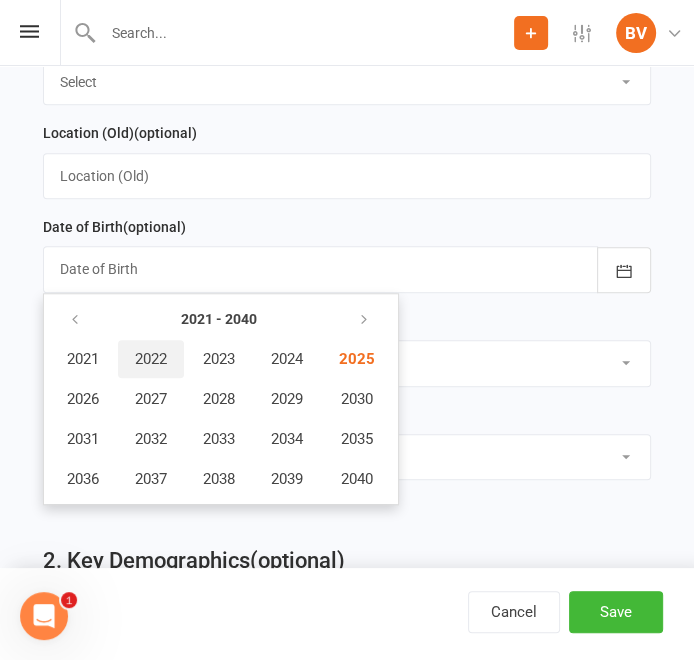 scroll, scrollTop: 909, scrollLeft: 0, axis: vertical 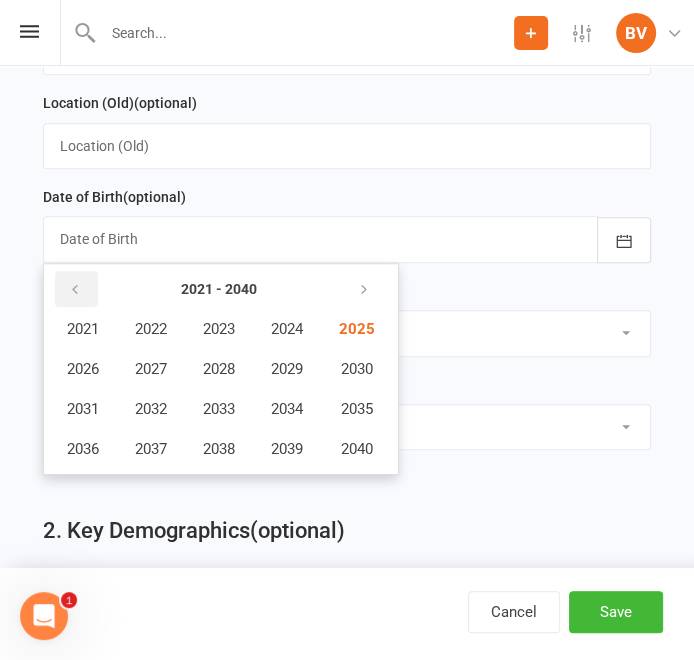 click at bounding box center [75, 290] 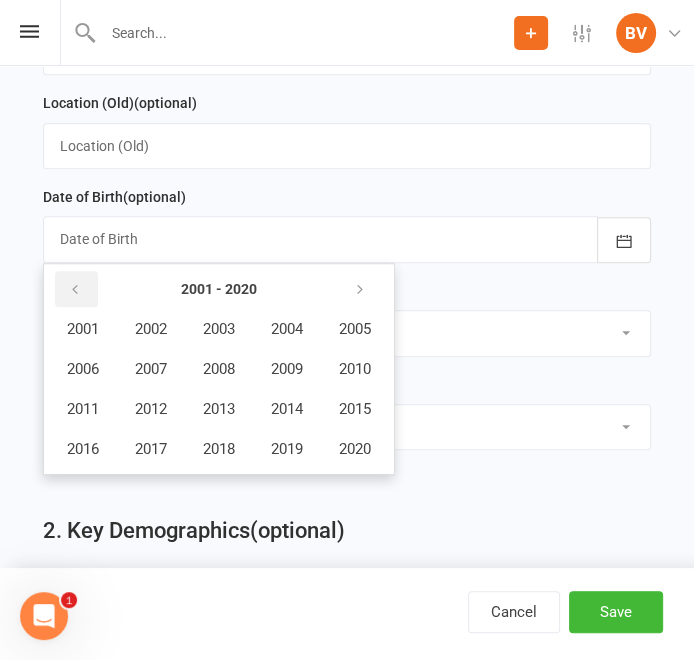 click at bounding box center [75, 290] 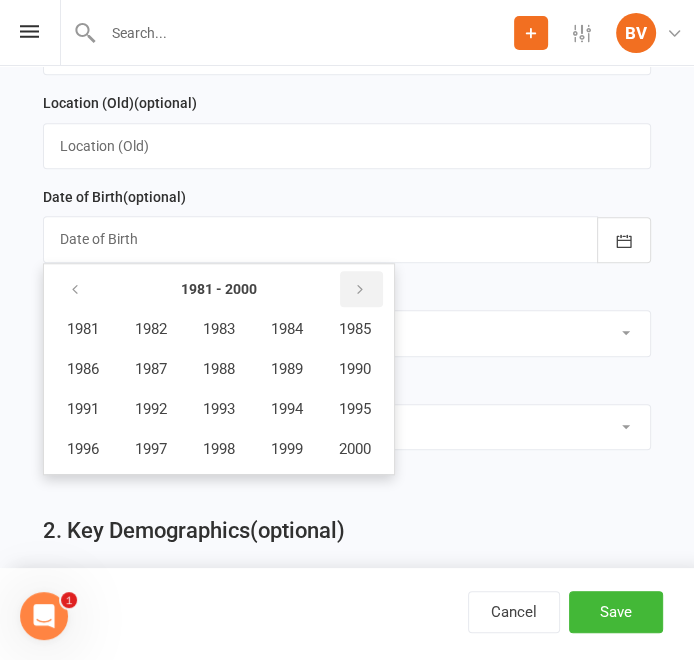 click at bounding box center [360, 290] 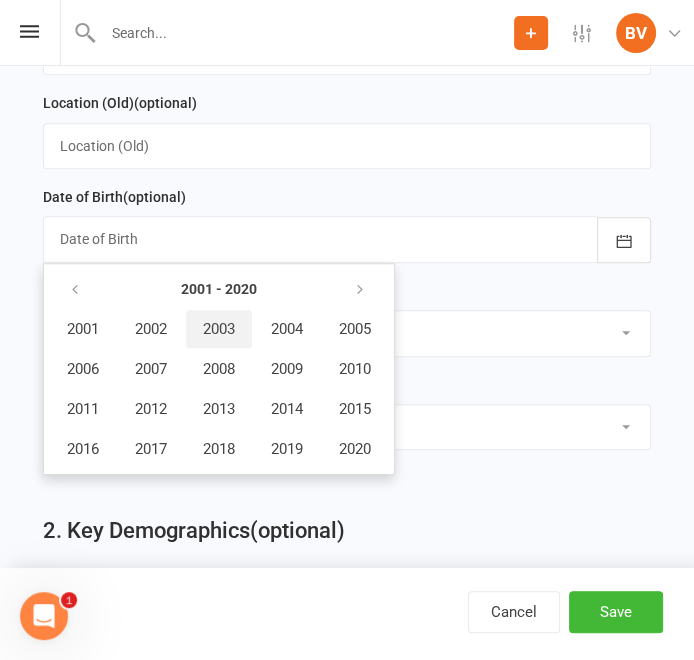 click on "2003" at bounding box center [219, 329] 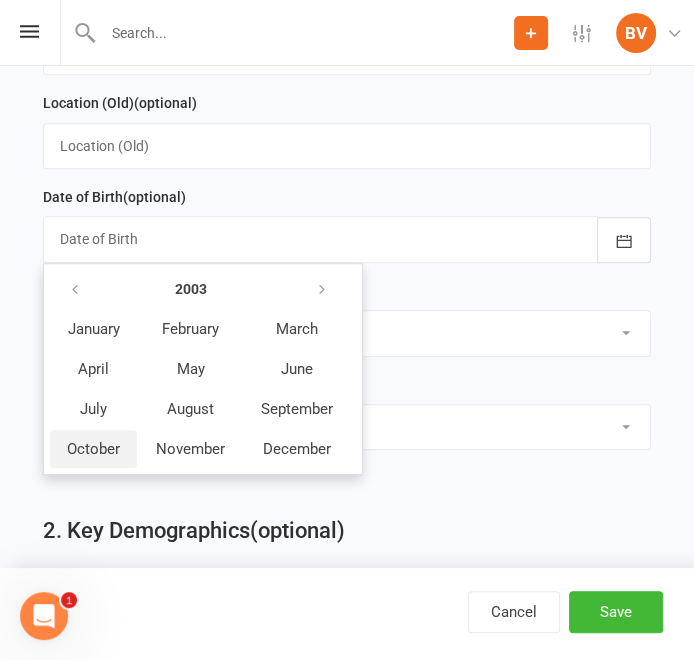 click on "October" at bounding box center (93, 449) 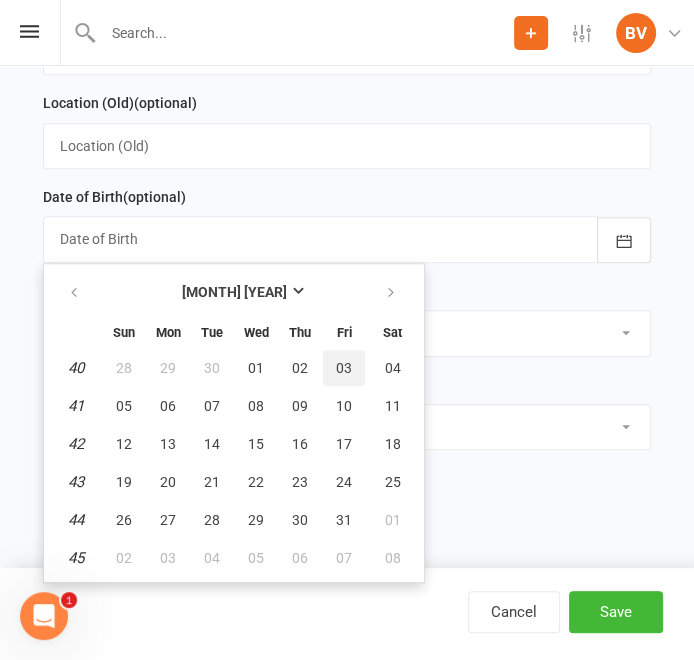 click on "03" at bounding box center [344, 368] 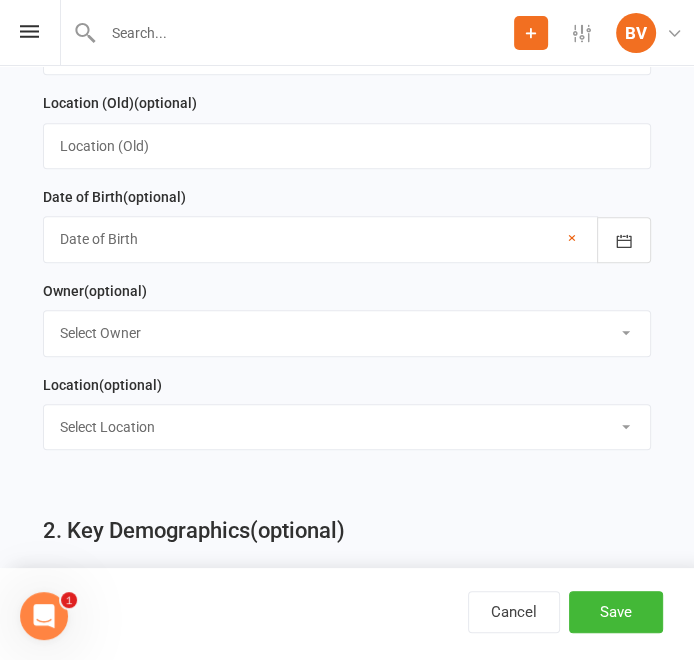 type on "[NUMBER] [MONTH] [YEAR]" 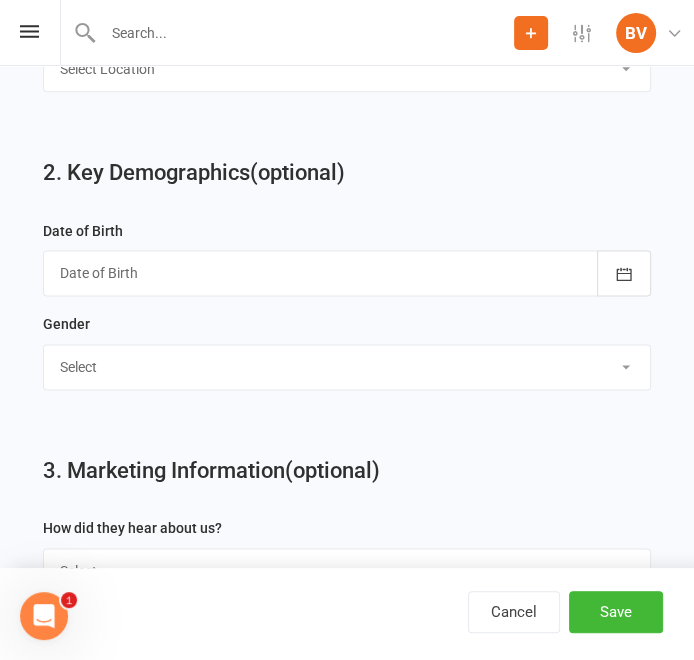 scroll, scrollTop: 1272, scrollLeft: 0, axis: vertical 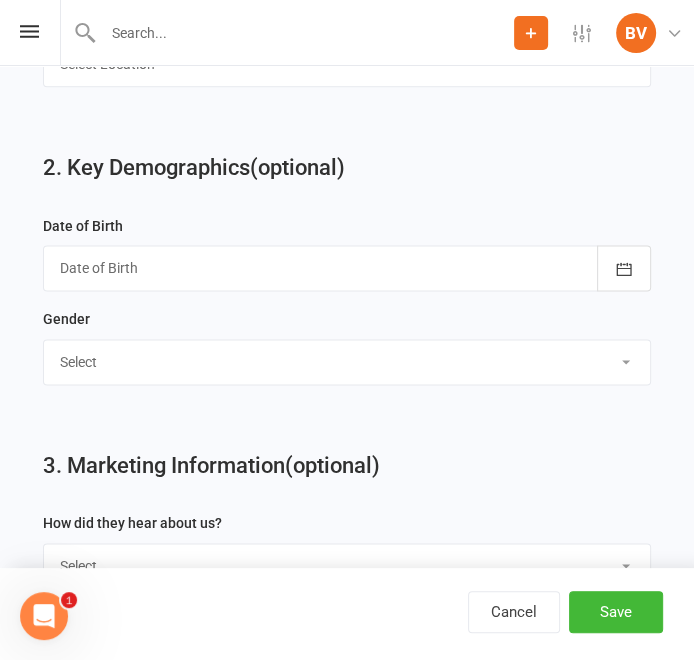 click at bounding box center [347, 268] 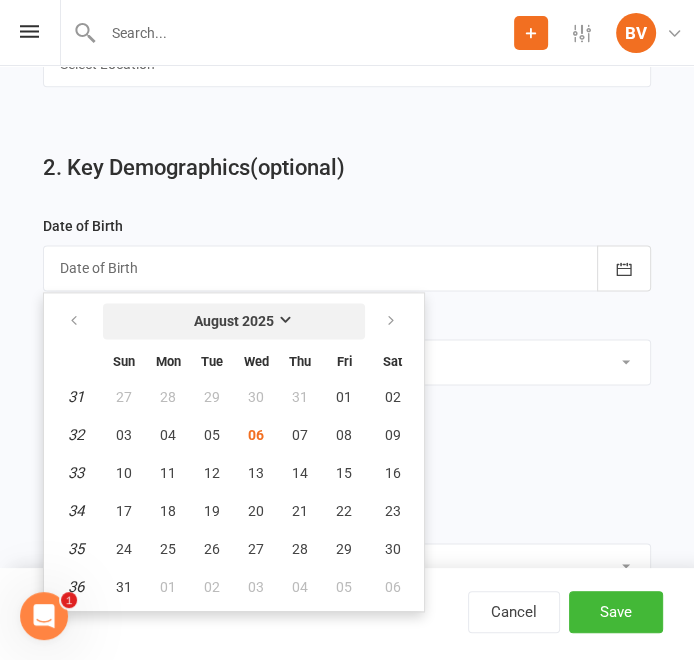 click on "August 2025" at bounding box center (234, 321) 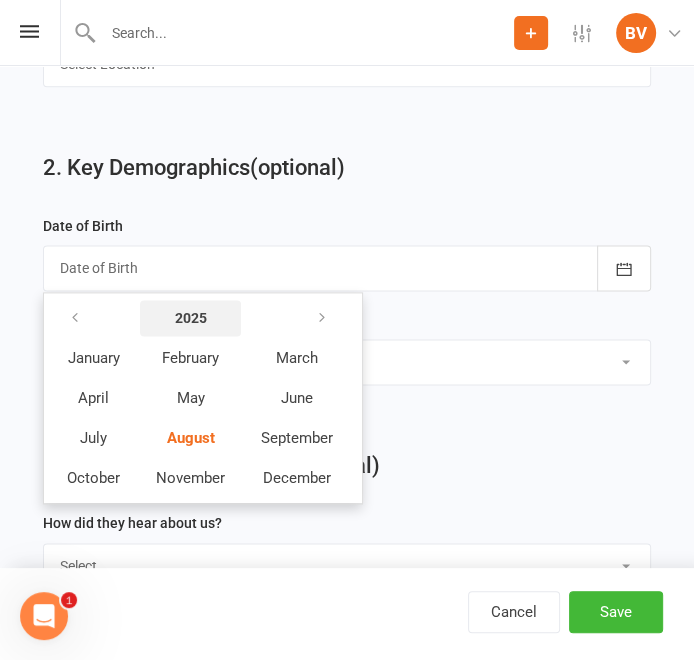 click on "2025" at bounding box center [191, 318] 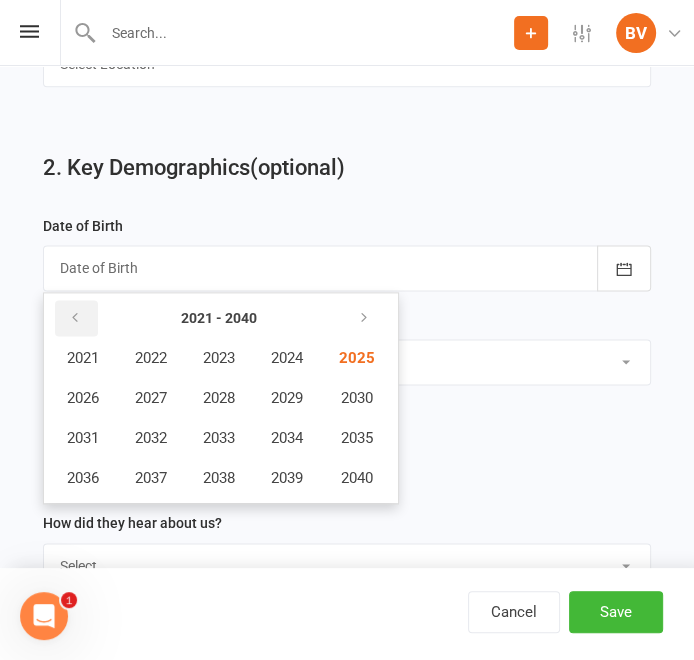 click at bounding box center [76, 318] 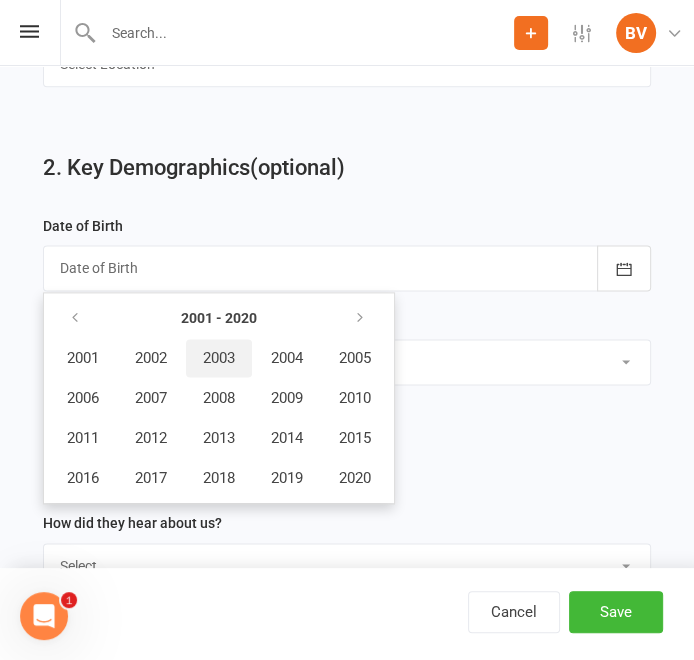 click on "2003" at bounding box center (219, 358) 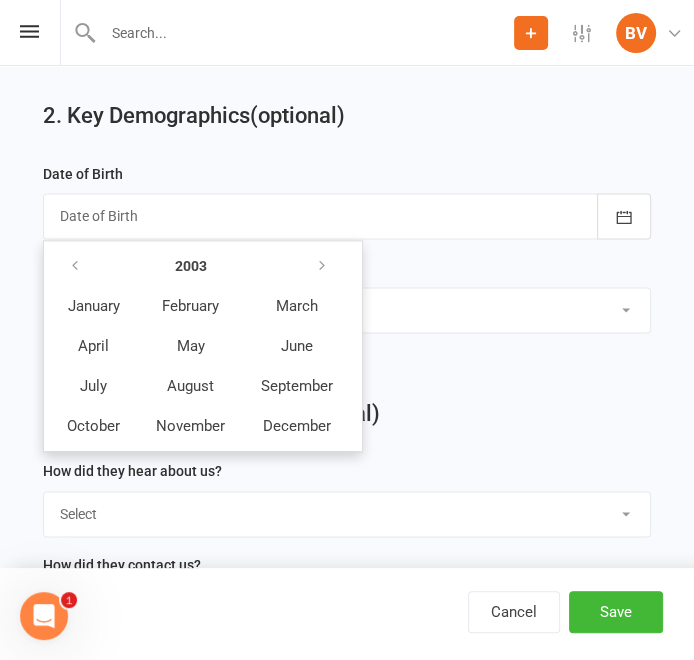 scroll, scrollTop: 1363, scrollLeft: 0, axis: vertical 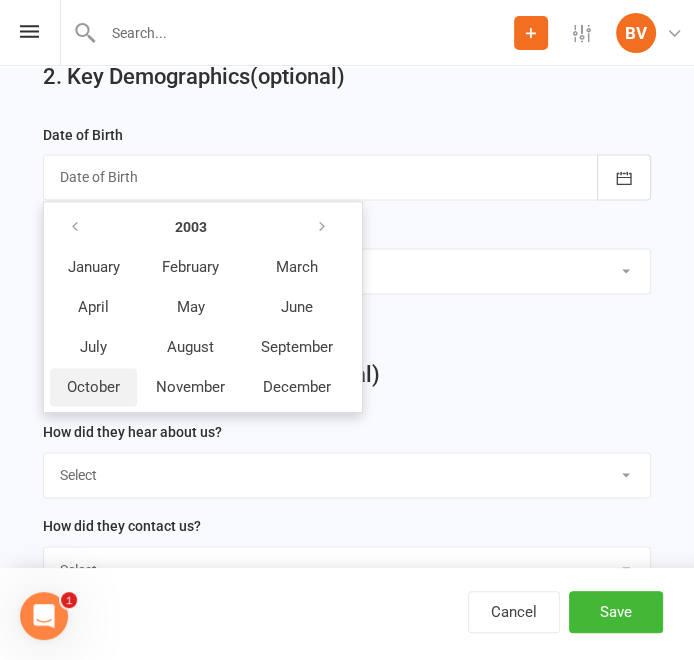 click on "October" at bounding box center [93, 387] 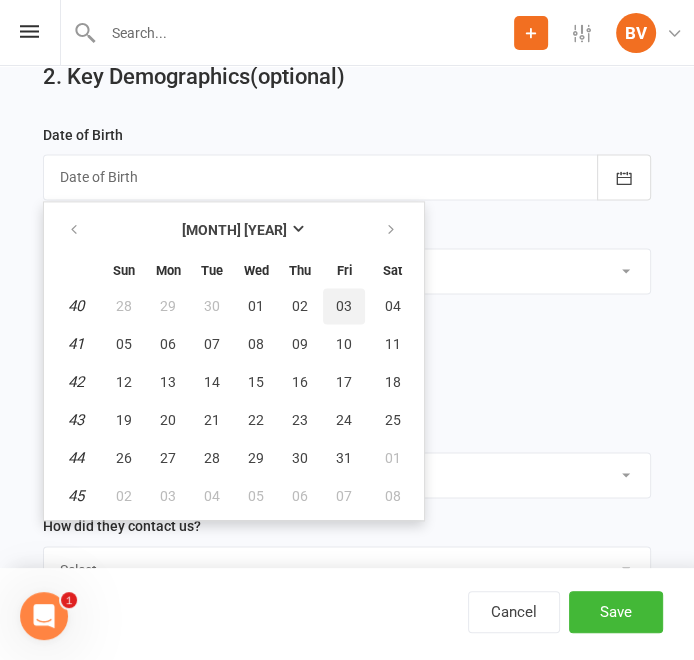 click on "03" at bounding box center (344, 306) 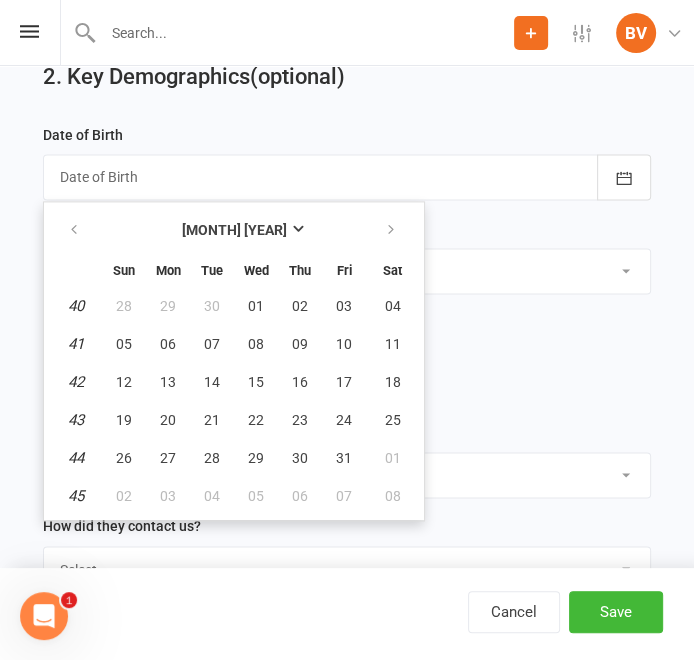 type on "[NUMBER] [MONTH] [YEAR]" 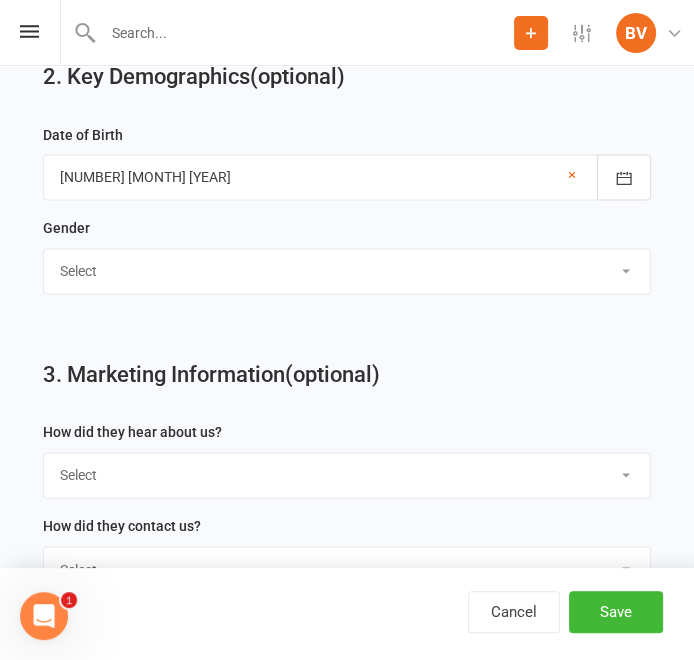 click on "Select Male Female" at bounding box center [347, 271] 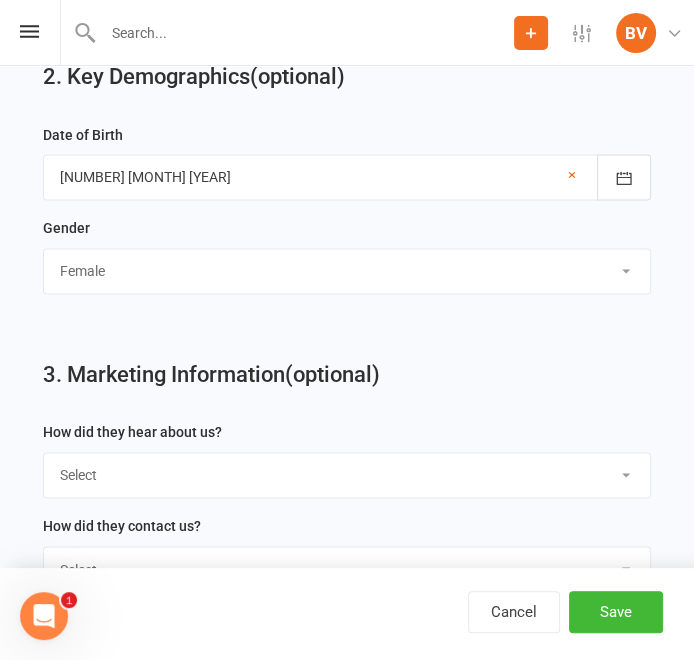 click on "Select Male Female" at bounding box center [347, 271] 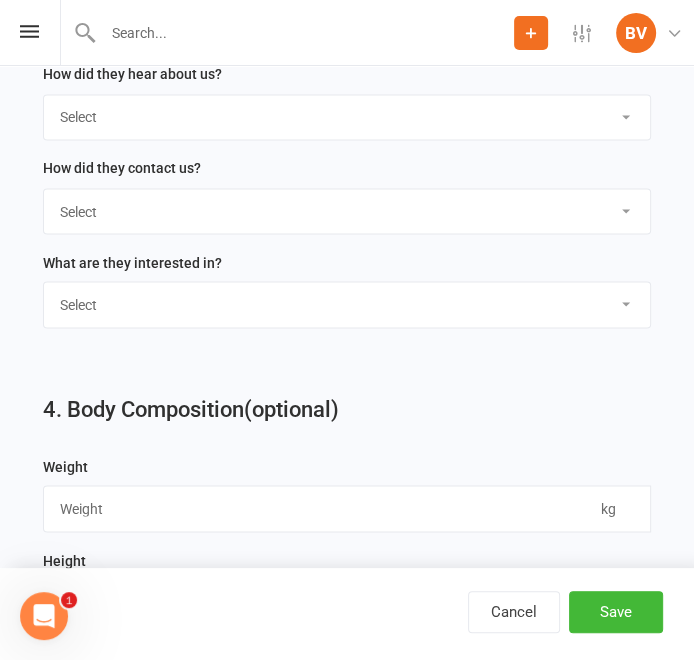 scroll, scrollTop: 1818, scrollLeft: 0, axis: vertical 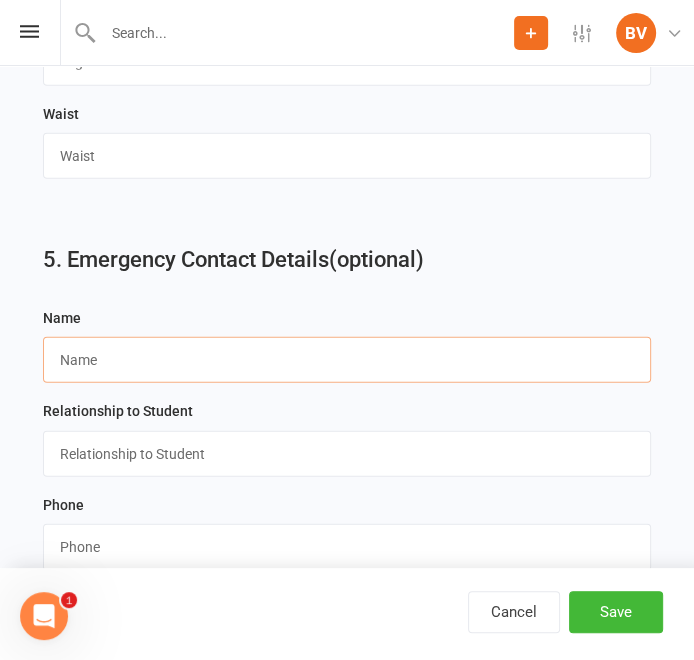 click at bounding box center [347, 360] 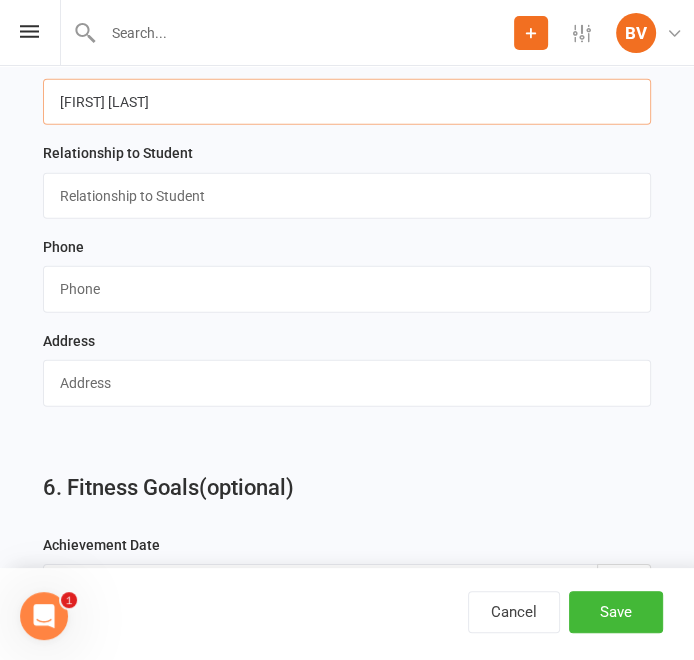 scroll, scrollTop: 2909, scrollLeft: 0, axis: vertical 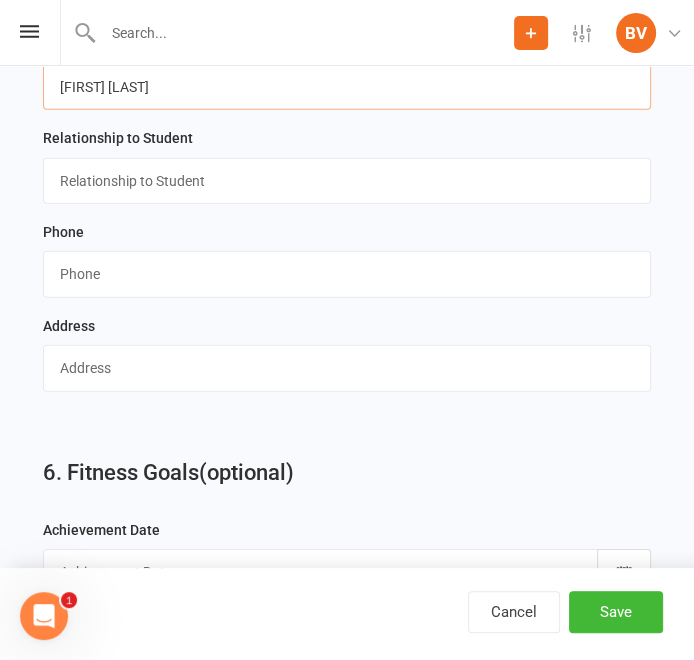 type on "[FIRST] [LAST]" 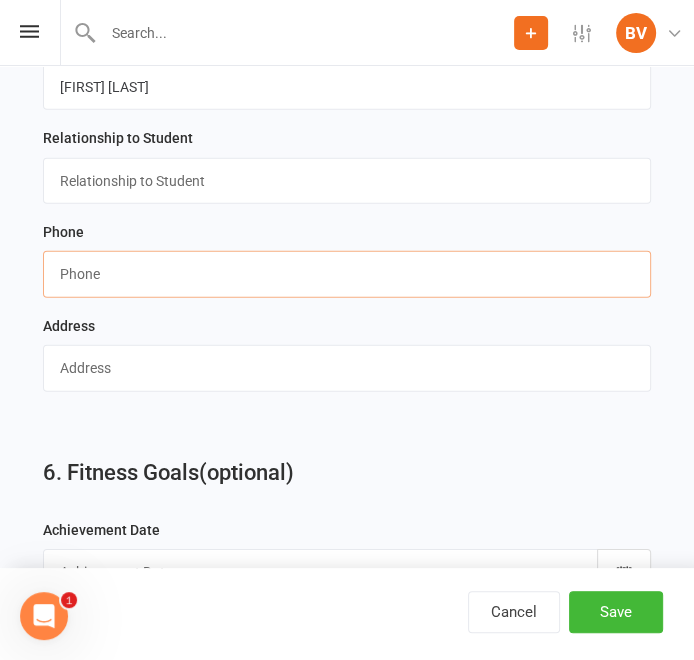 click at bounding box center [347, 274] 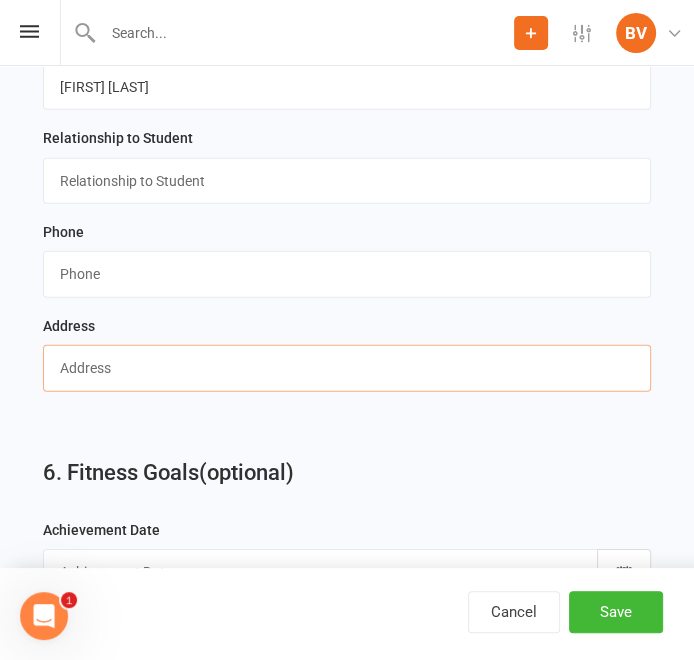 click at bounding box center [347, 368] 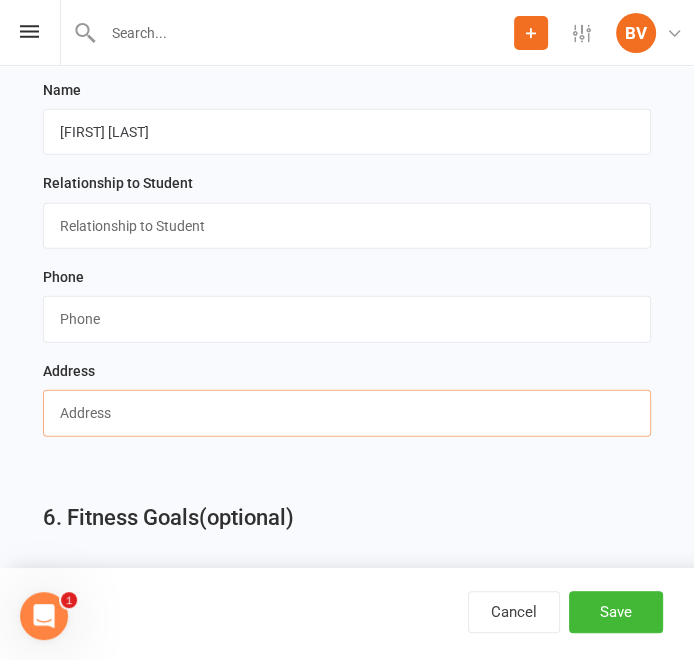 scroll, scrollTop: 2818, scrollLeft: 0, axis: vertical 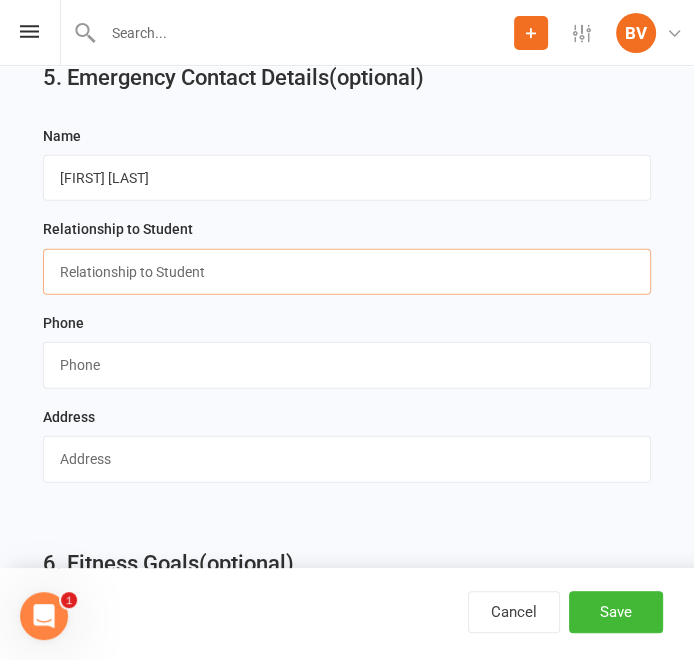 click at bounding box center (347, 272) 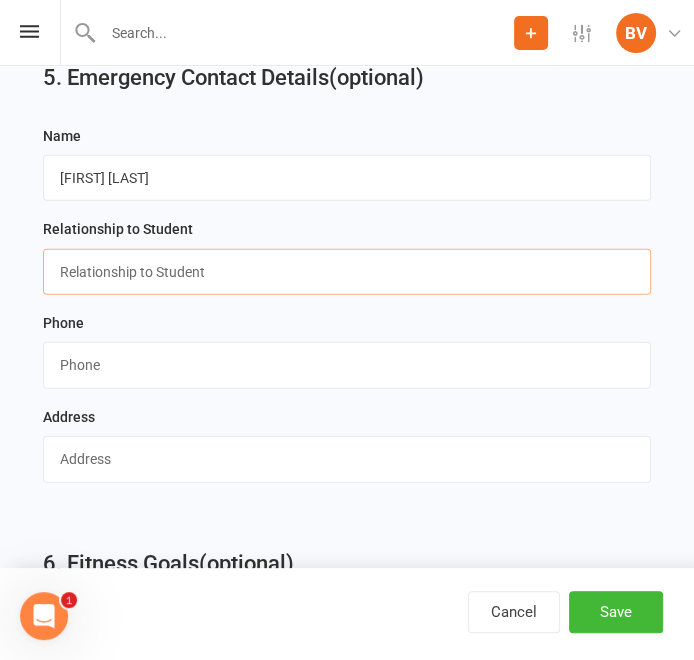 type on "Spouse" 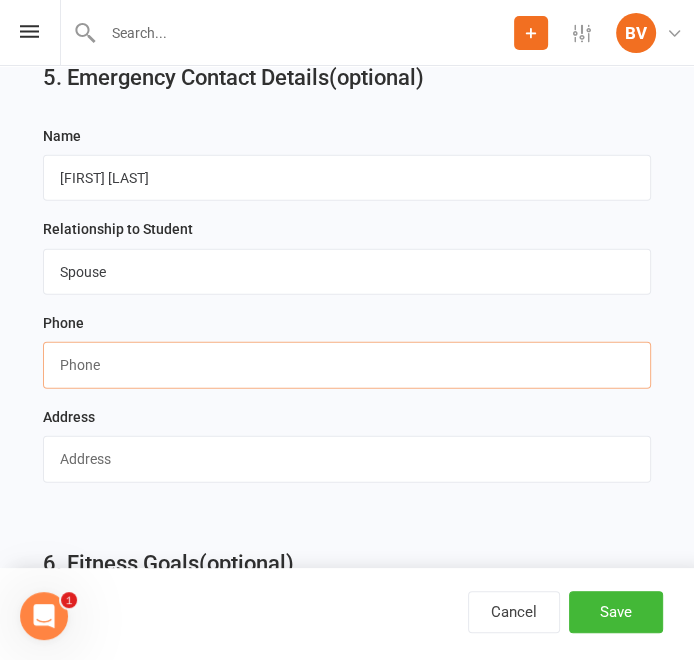 paste on "[PHONE]" 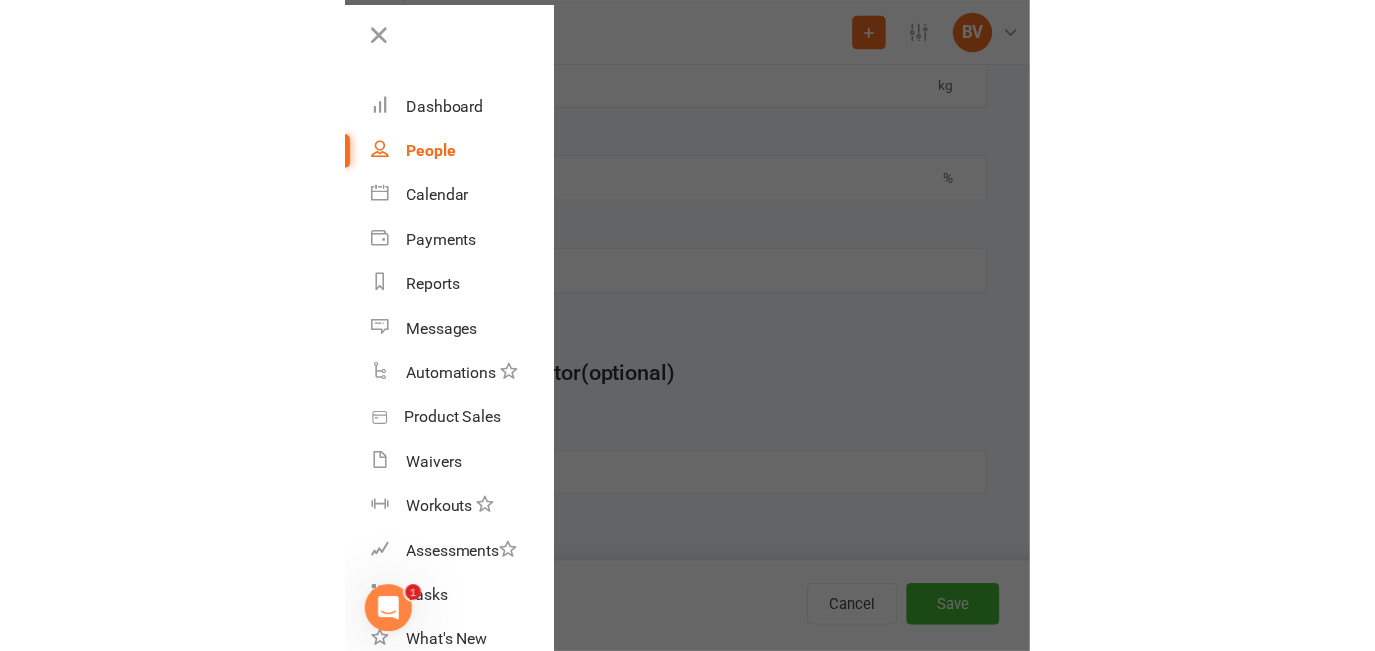 scroll, scrollTop: 1885, scrollLeft: 0, axis: vertical 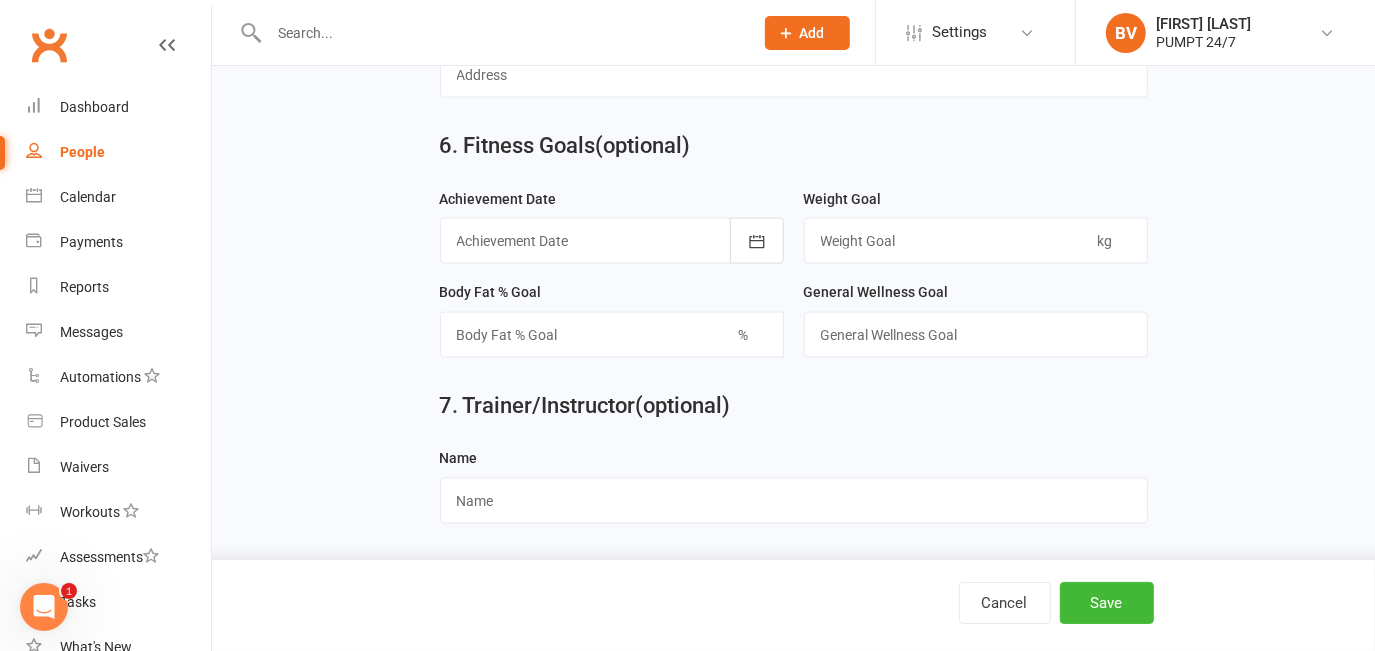 type on "[PHONE]" 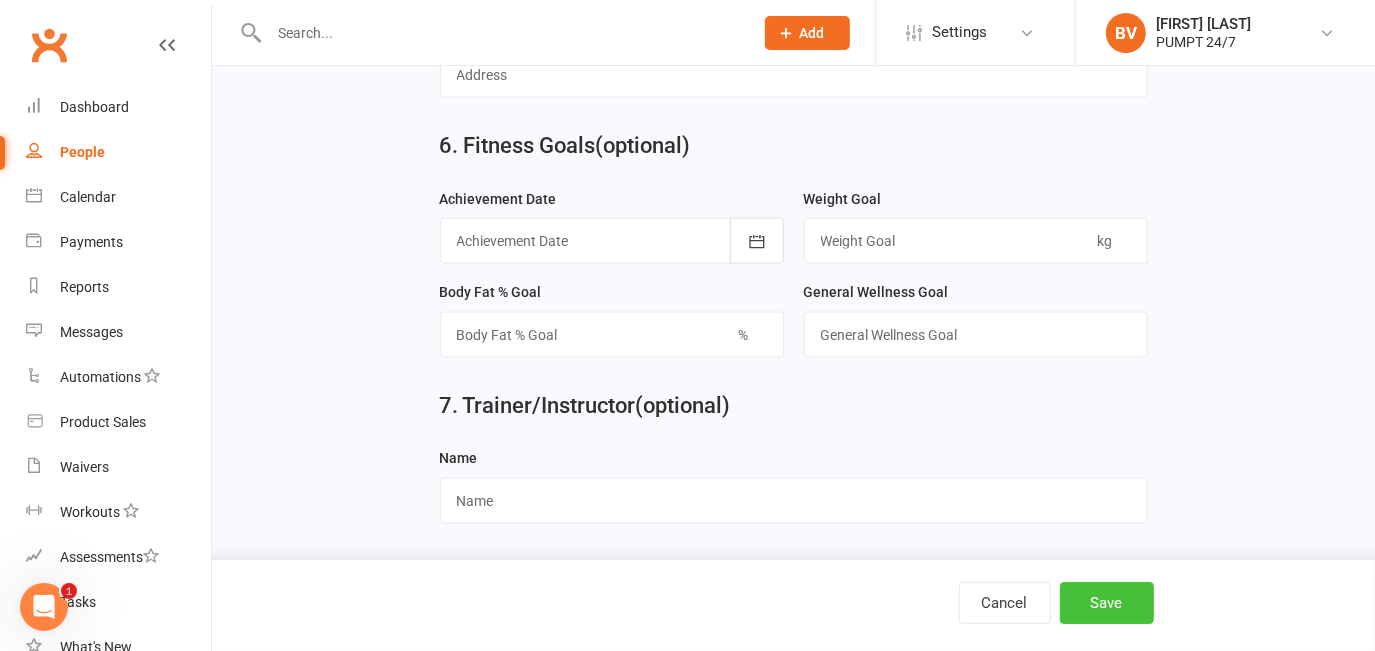 click on "Save" at bounding box center (1107, 603) 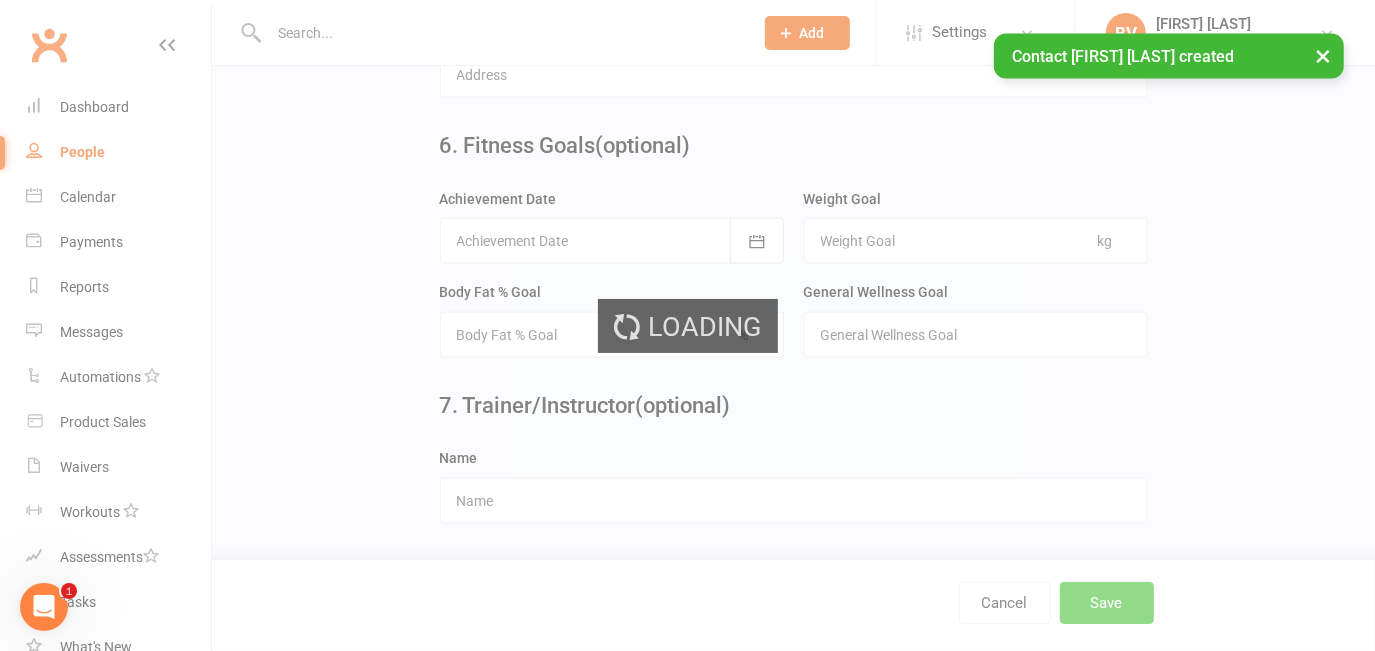 scroll, scrollTop: 0, scrollLeft: 0, axis: both 